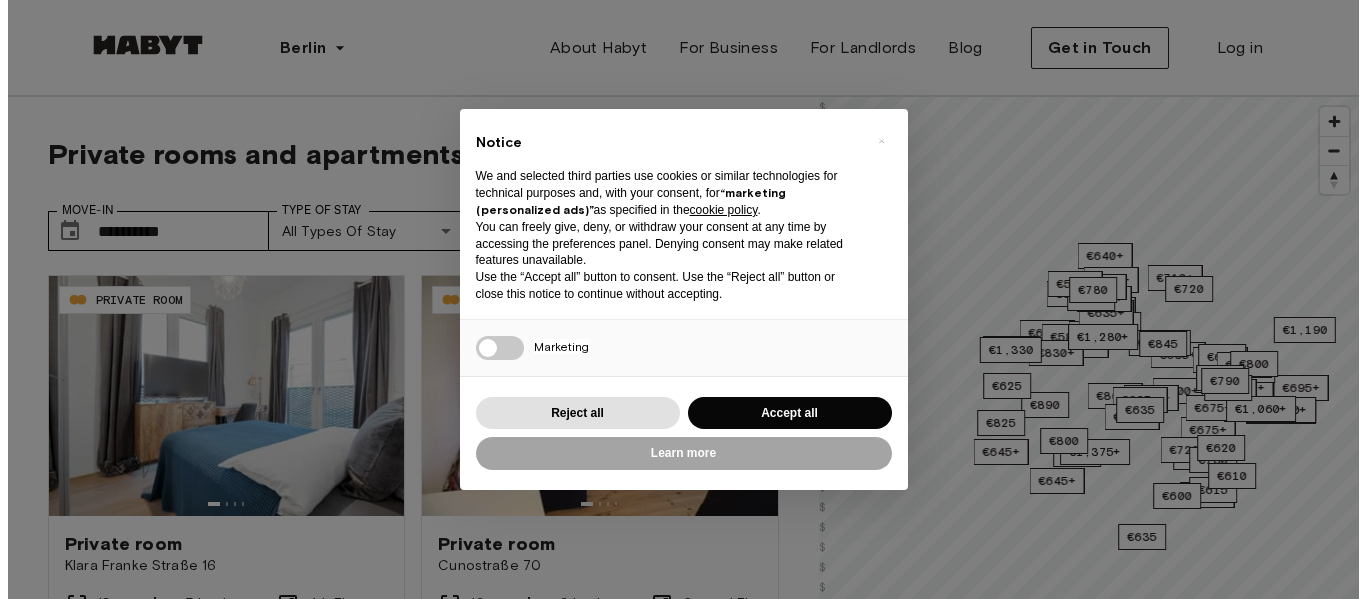 scroll, scrollTop: 80, scrollLeft: 0, axis: vertical 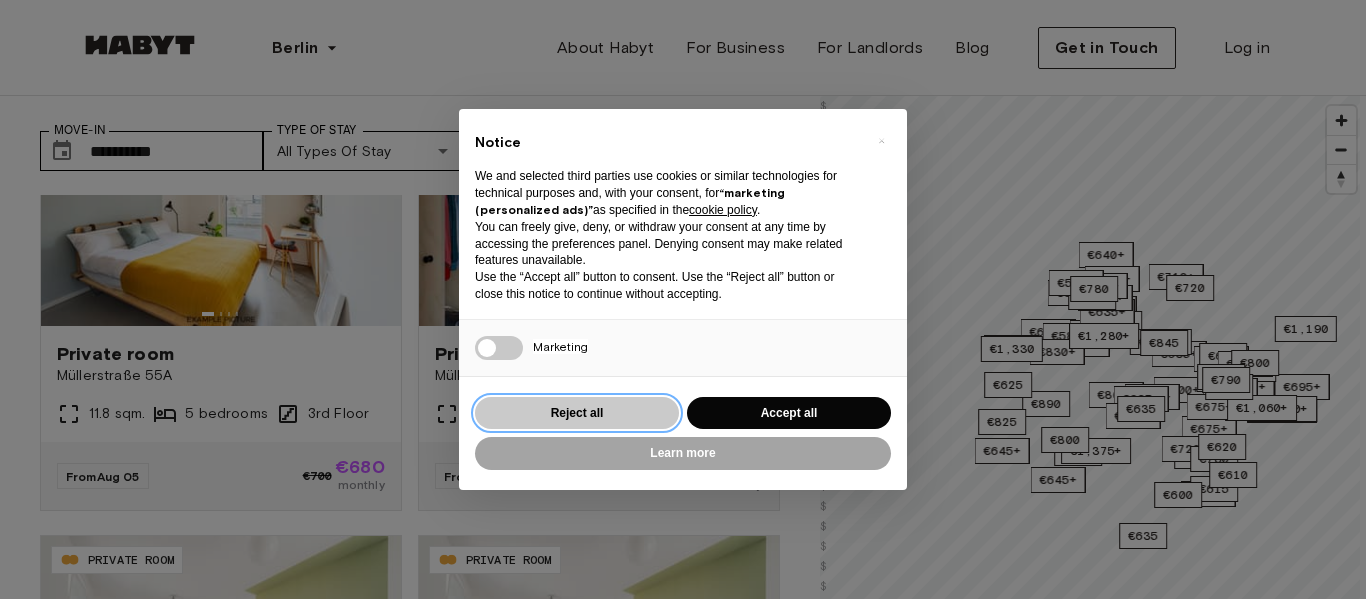 click on "Reject all" at bounding box center [577, 413] 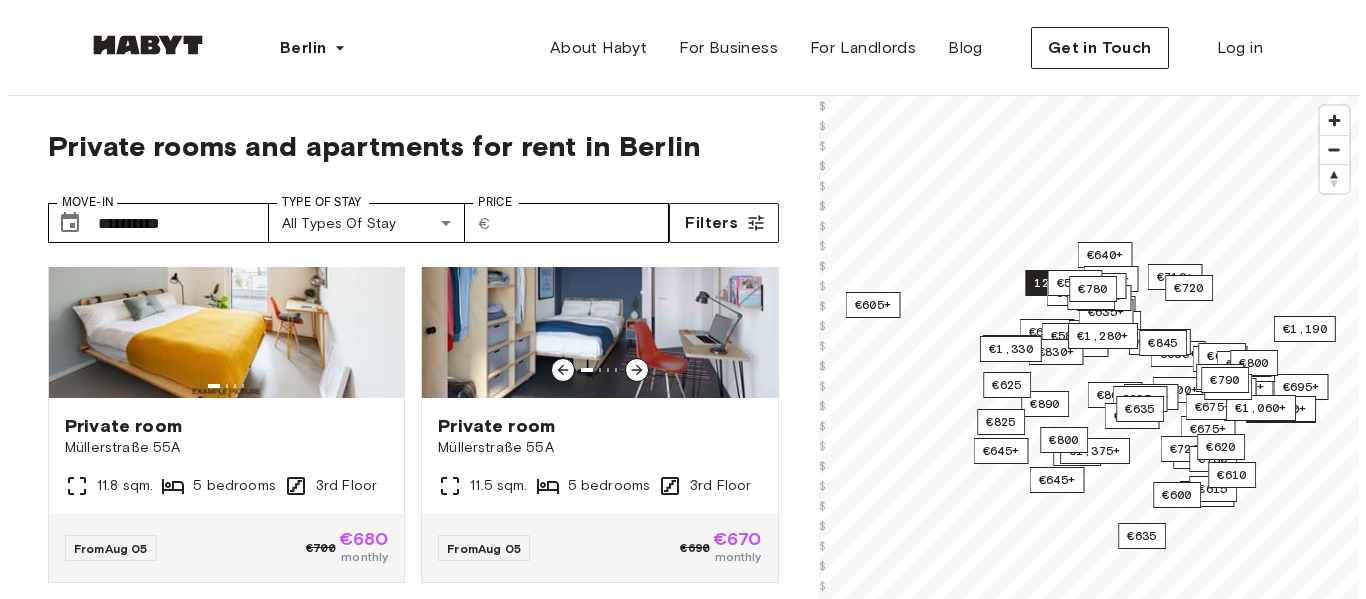 scroll, scrollTop: 0, scrollLeft: 0, axis: both 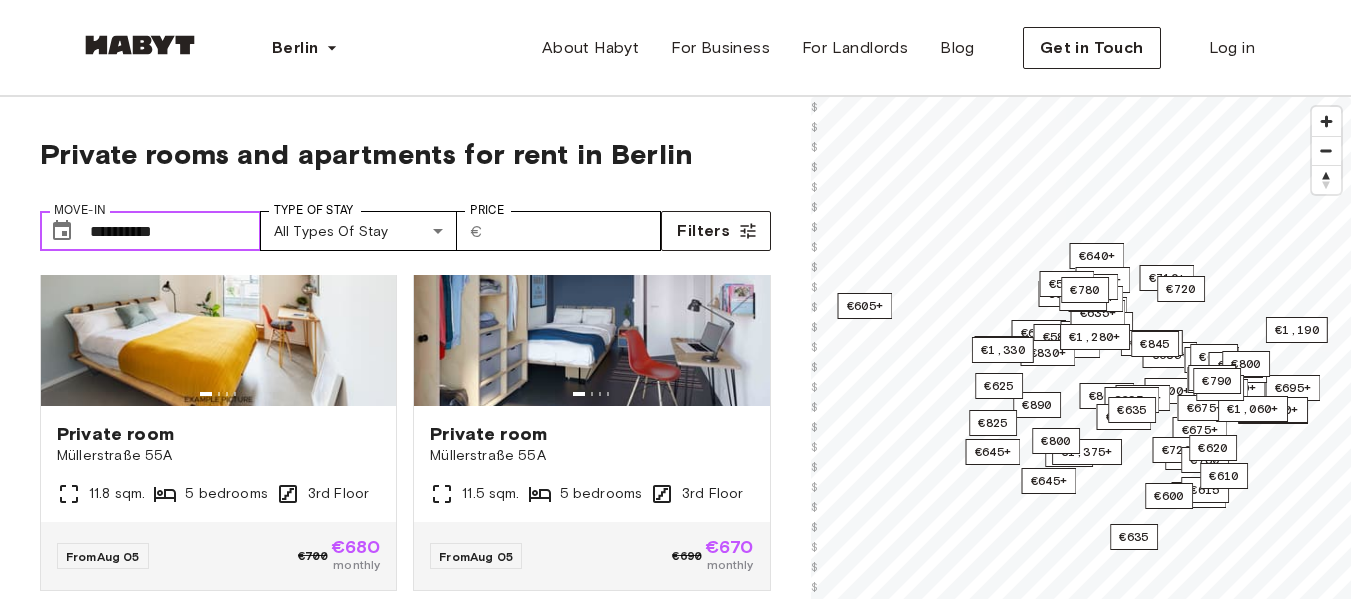 click on "**********" at bounding box center [175, 231] 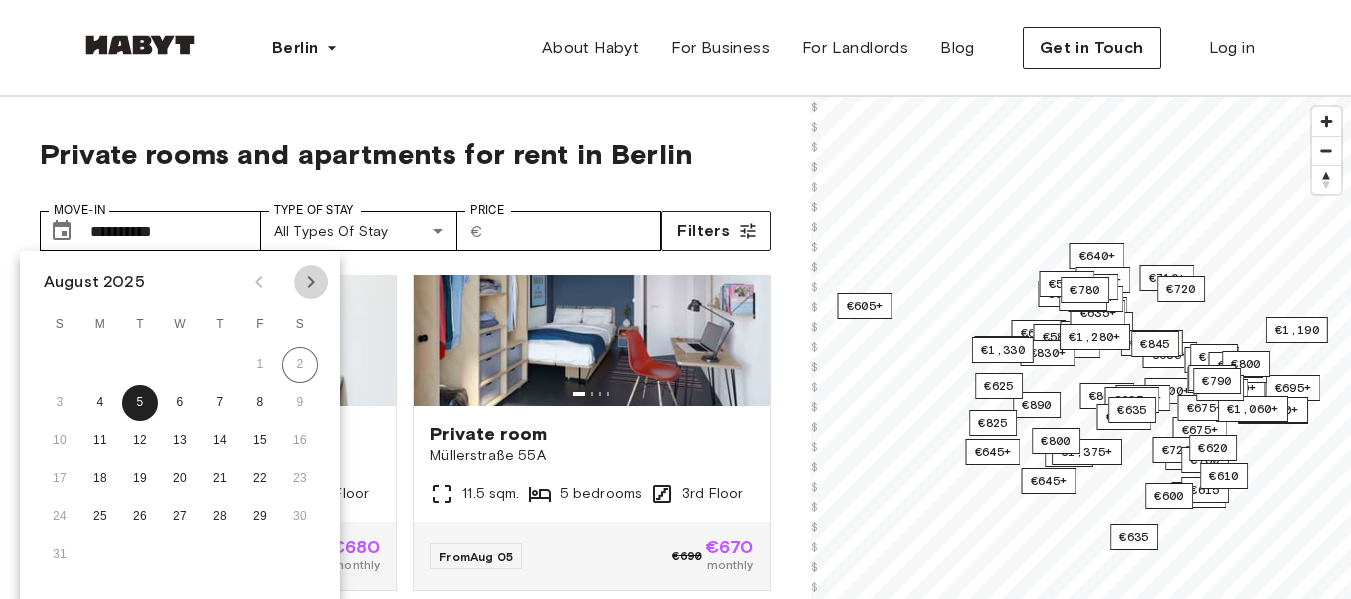 click 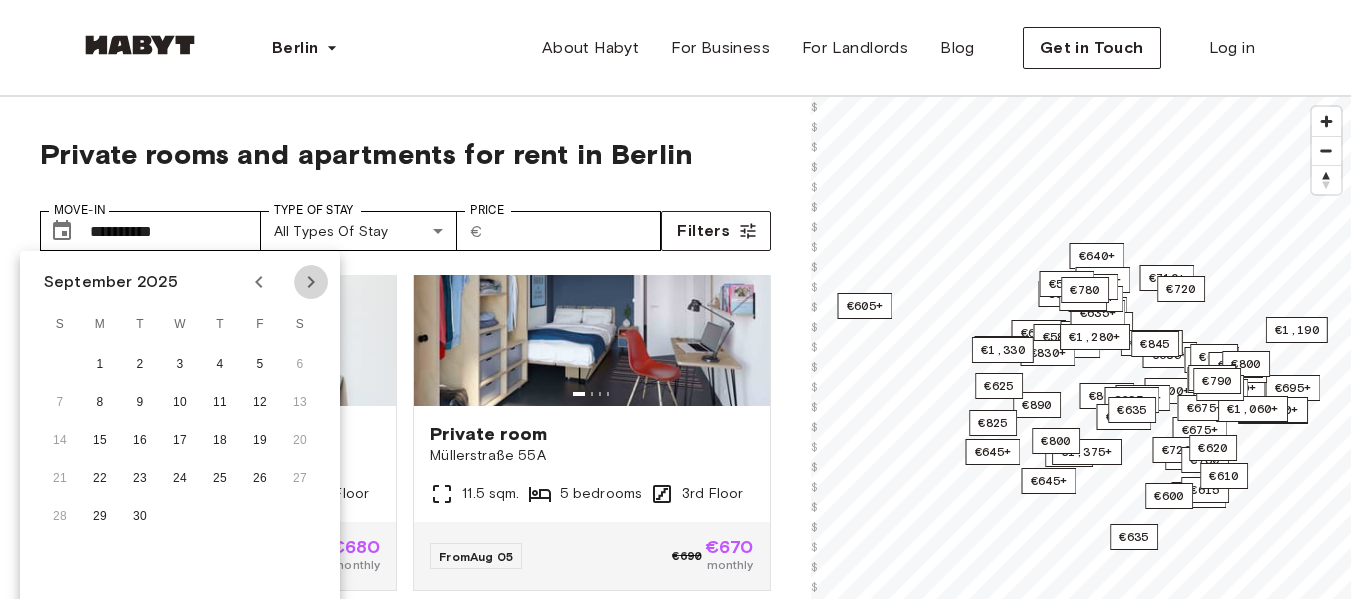 click 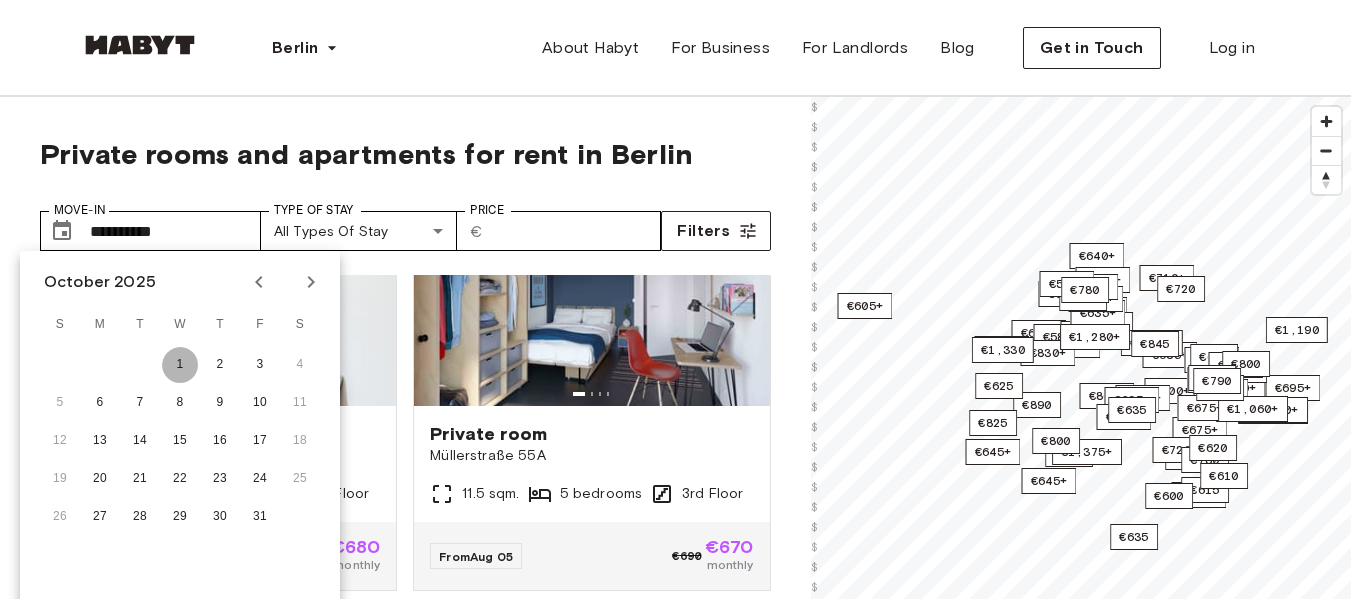 click on "1" at bounding box center (180, 365) 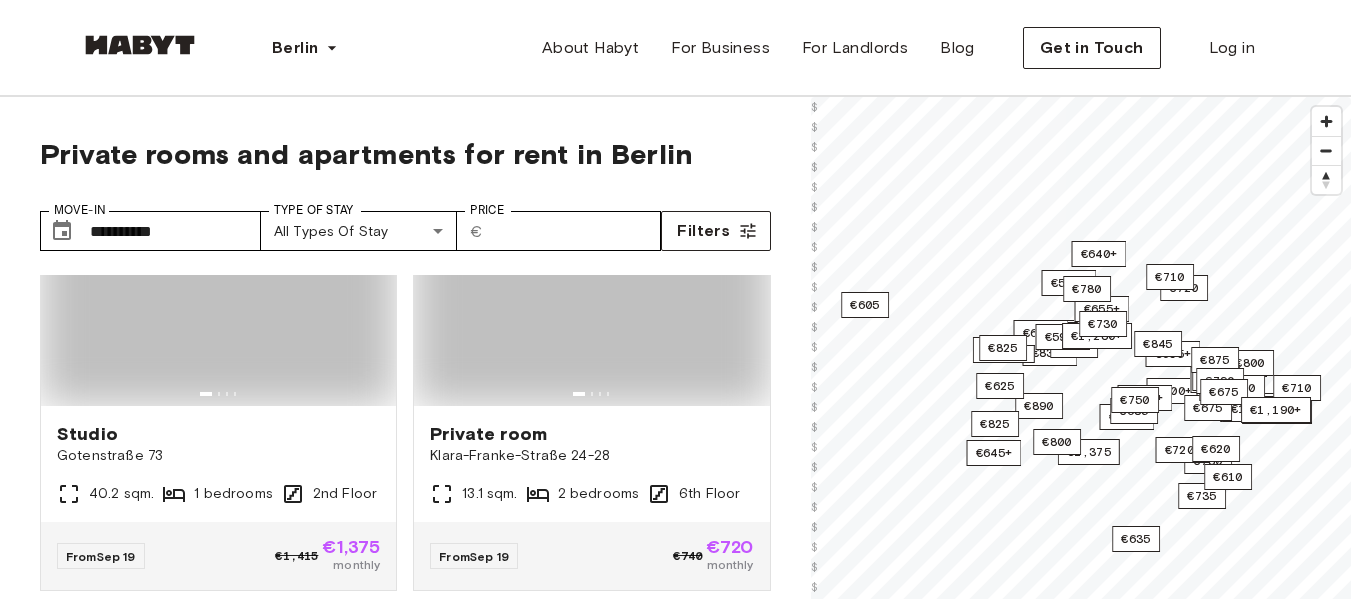 type on "**********" 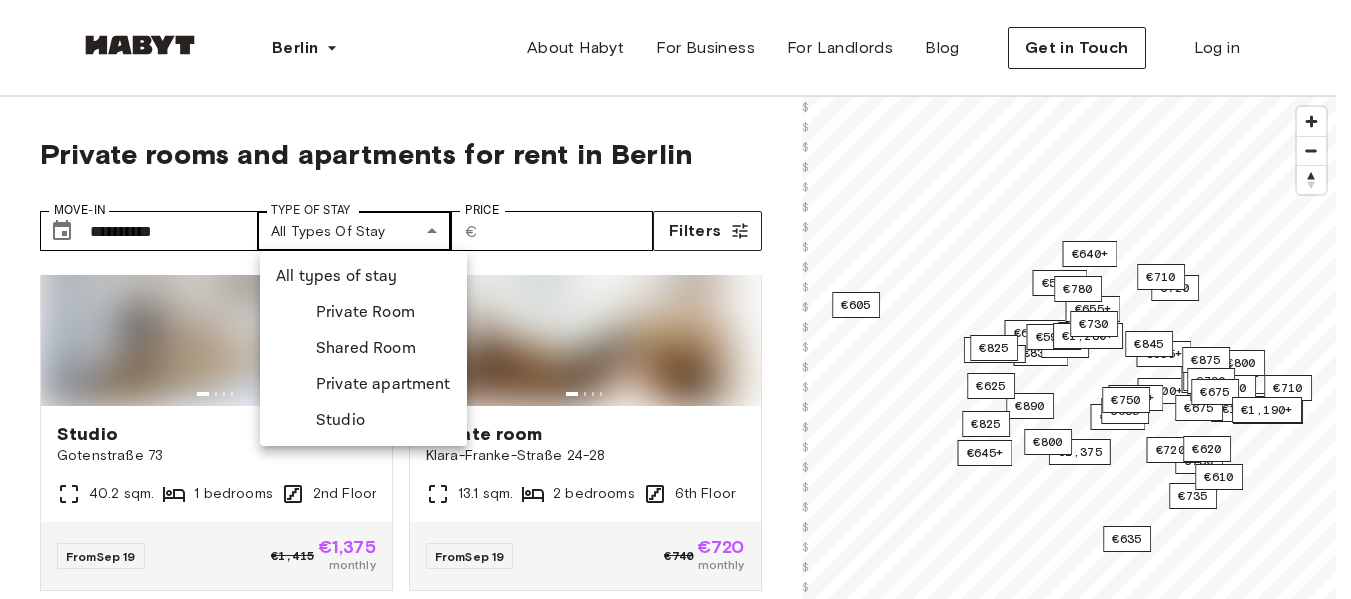 click on "**********" at bounding box center (675, 2374) 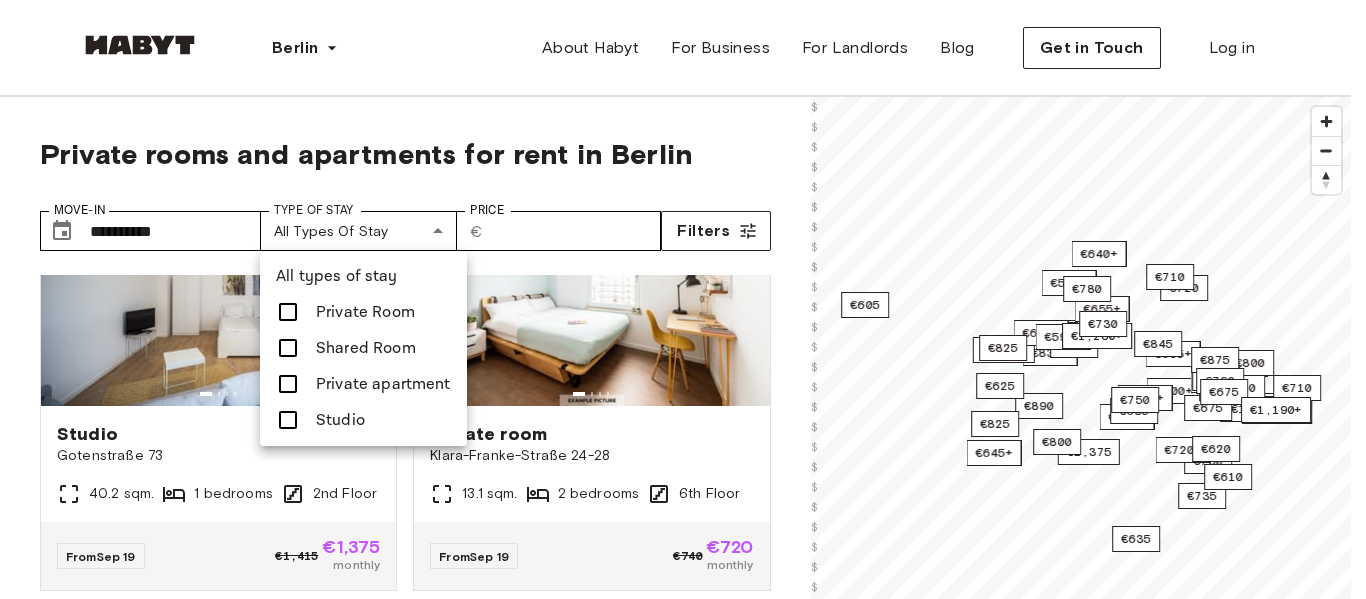 click on "Shared Room" at bounding box center (366, 348) 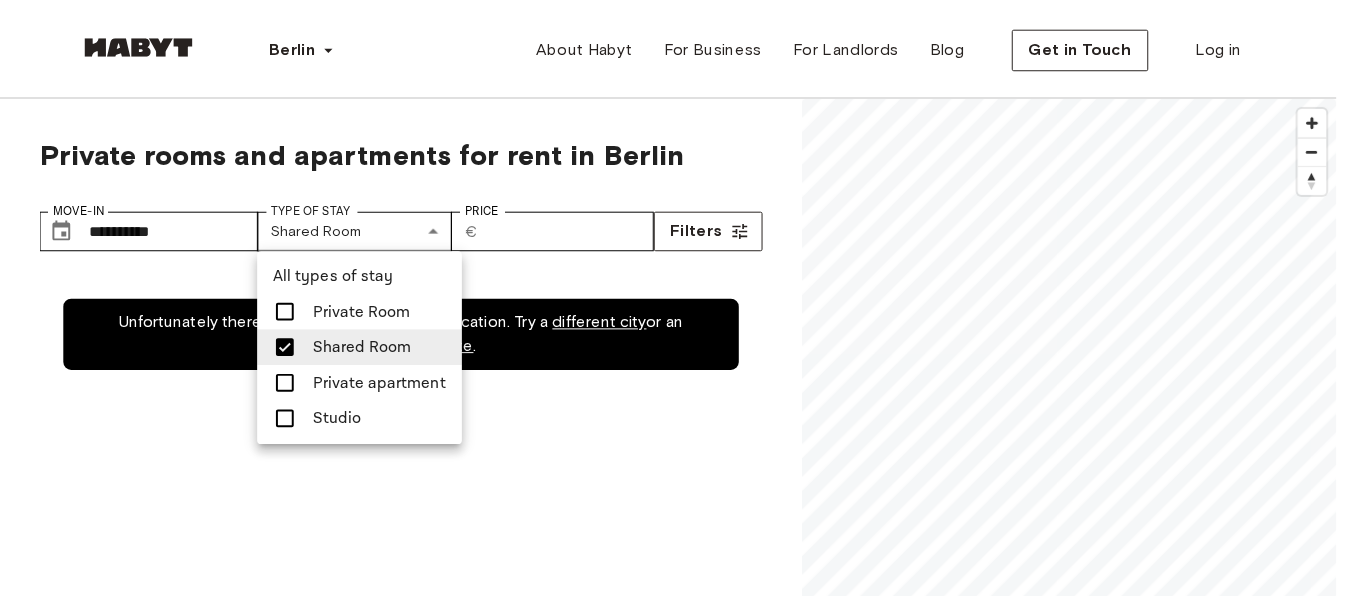 scroll, scrollTop: 0, scrollLeft: 0, axis: both 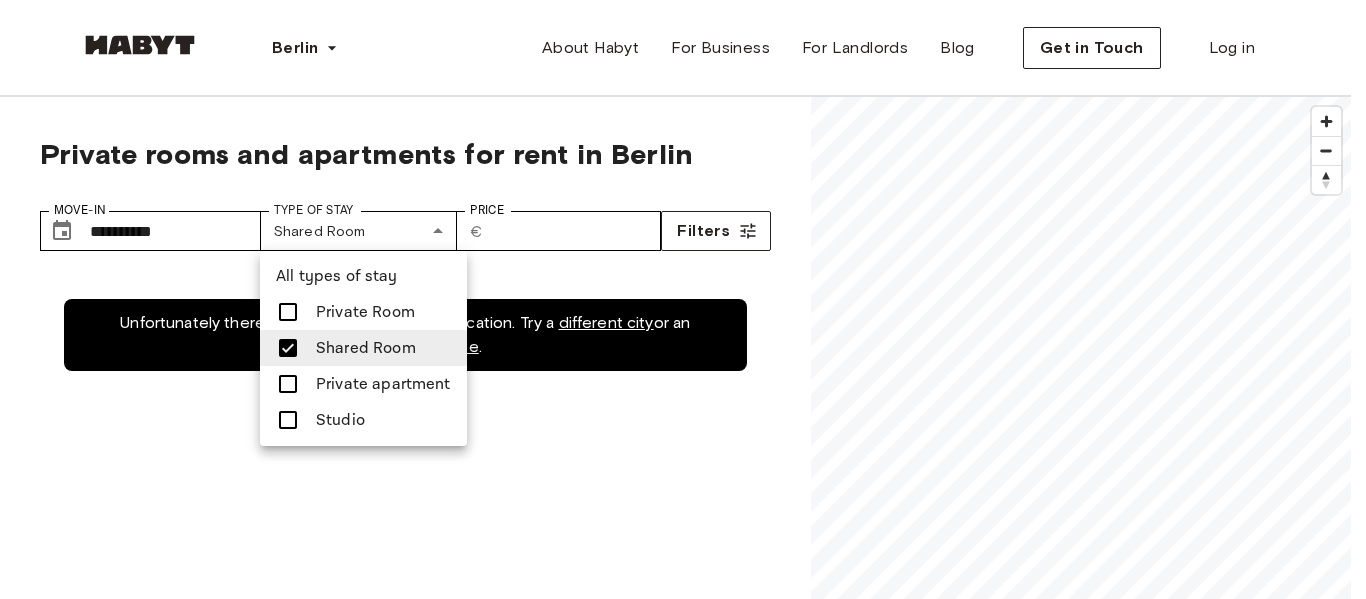 click on "Private apartment" at bounding box center [383, 384] 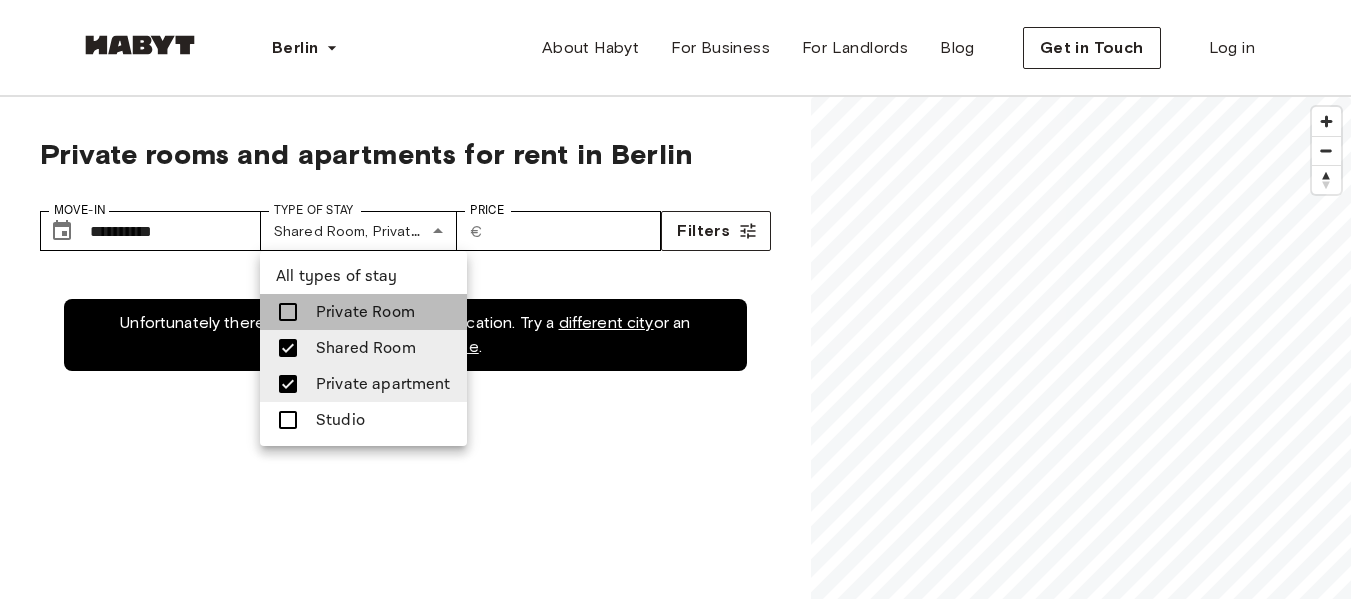 click on "Private Room" at bounding box center (365, 312) 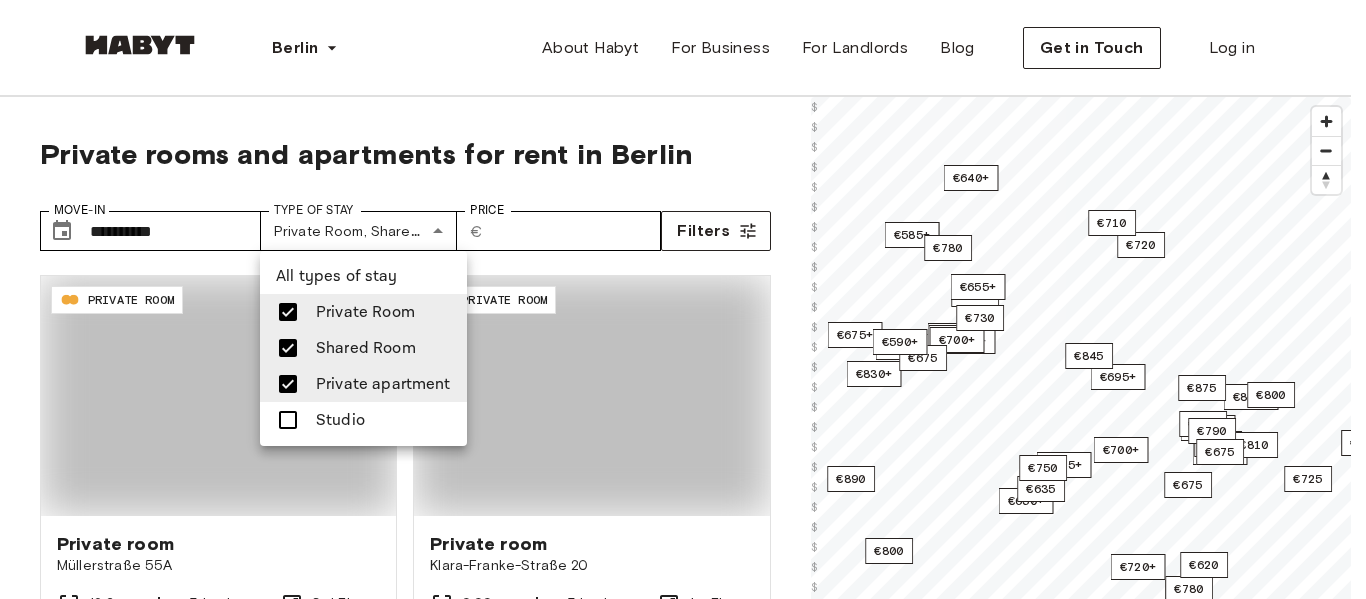 type on "**********" 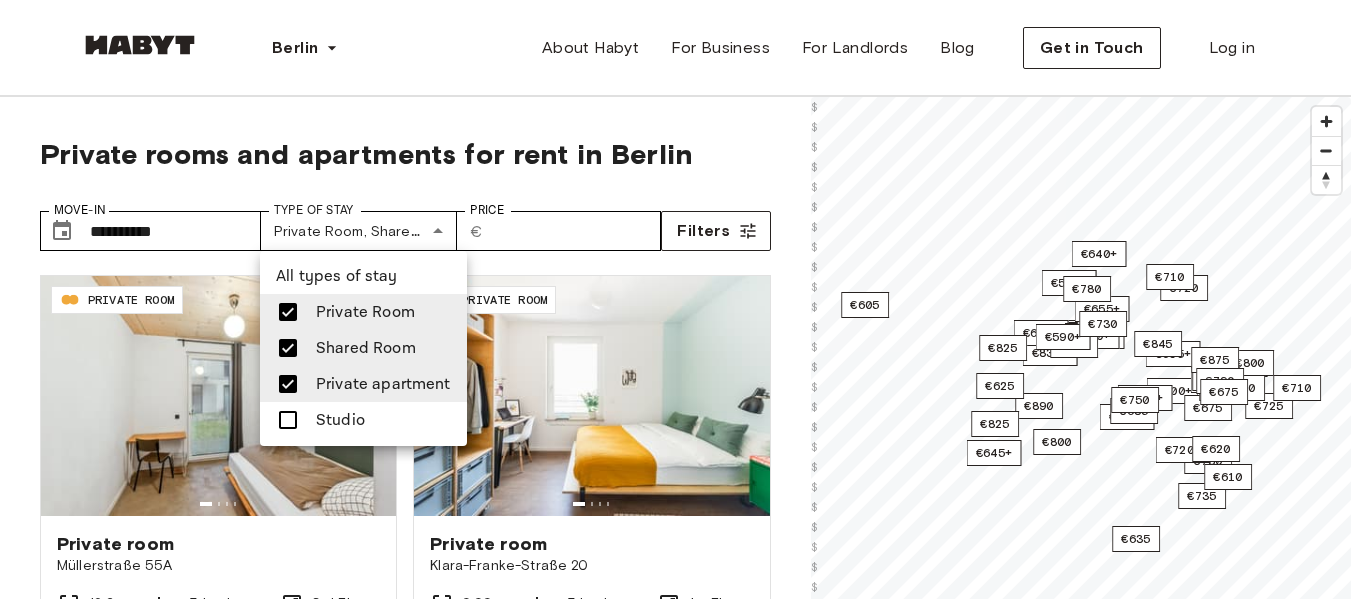 click at bounding box center [683, 299] 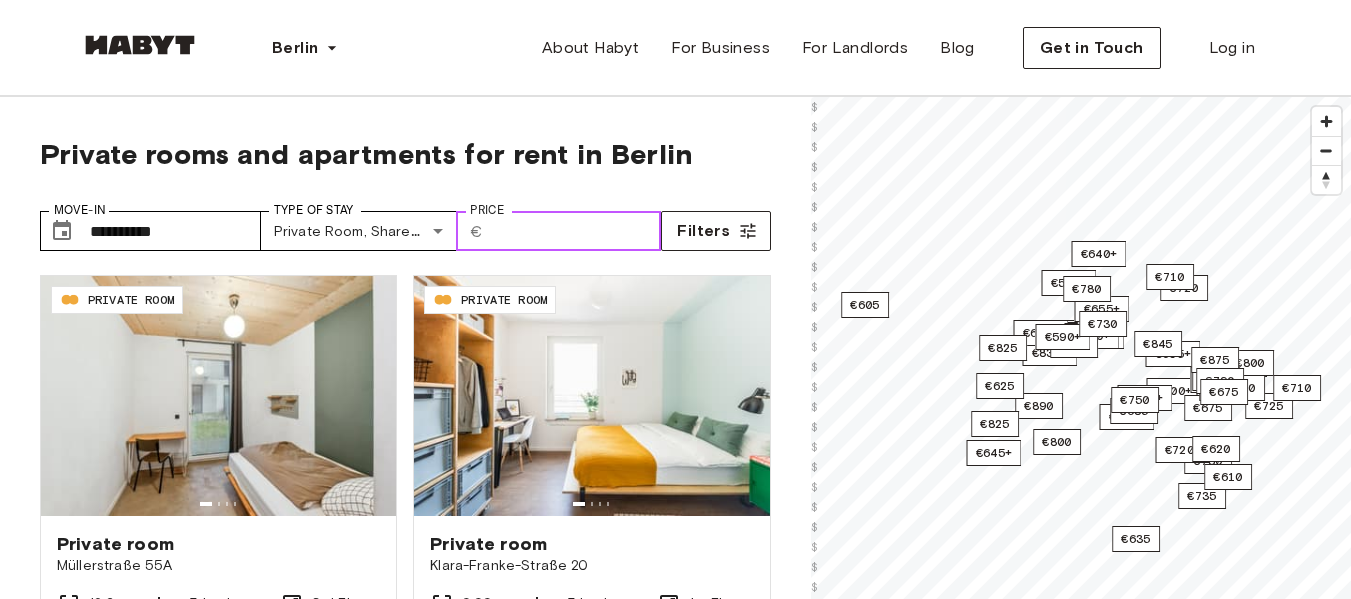 click on "Price" at bounding box center [575, 231] 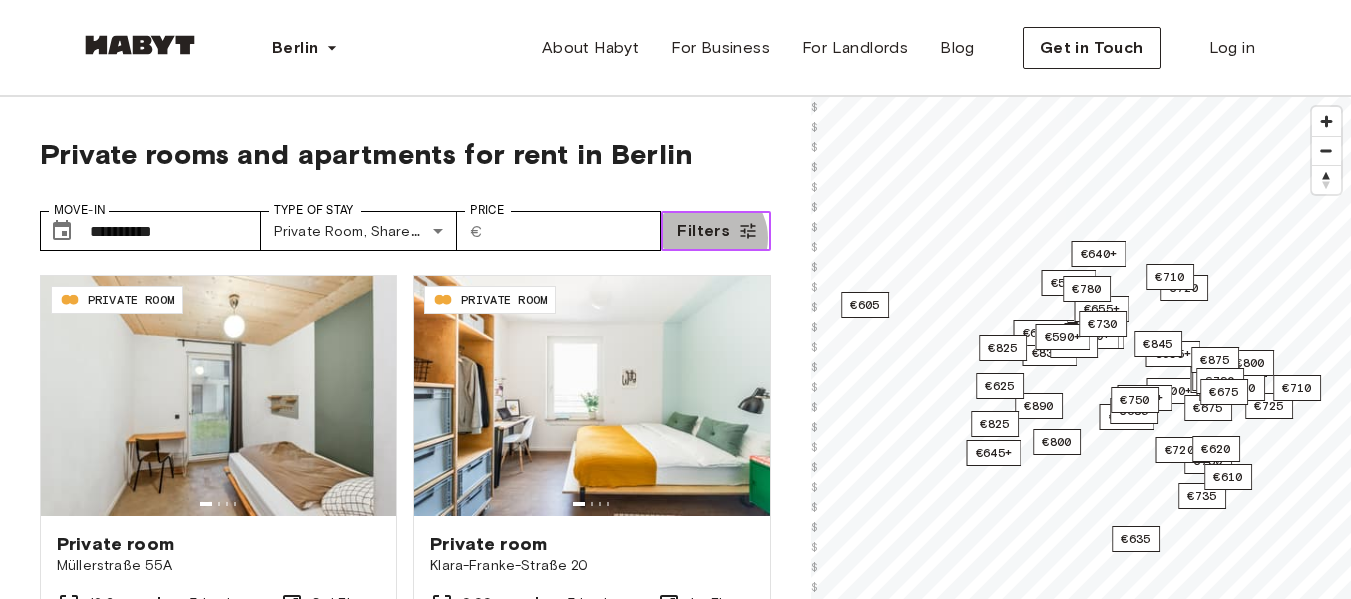 click on "Filters" at bounding box center [703, 231] 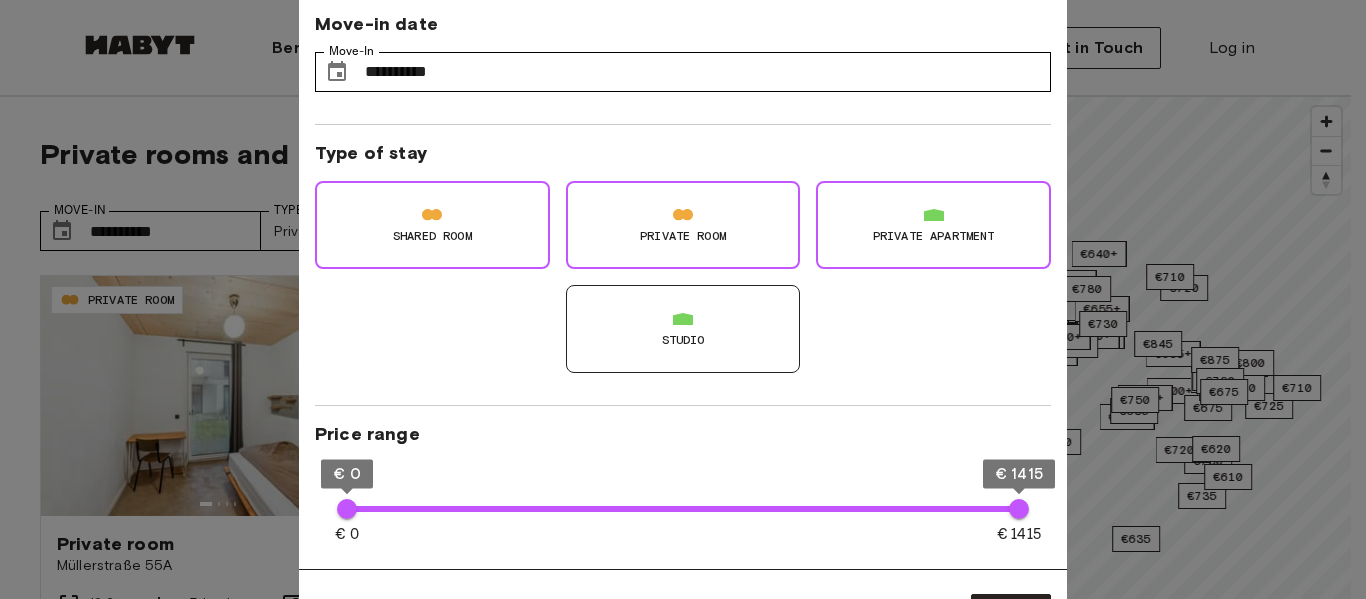 type on "***" 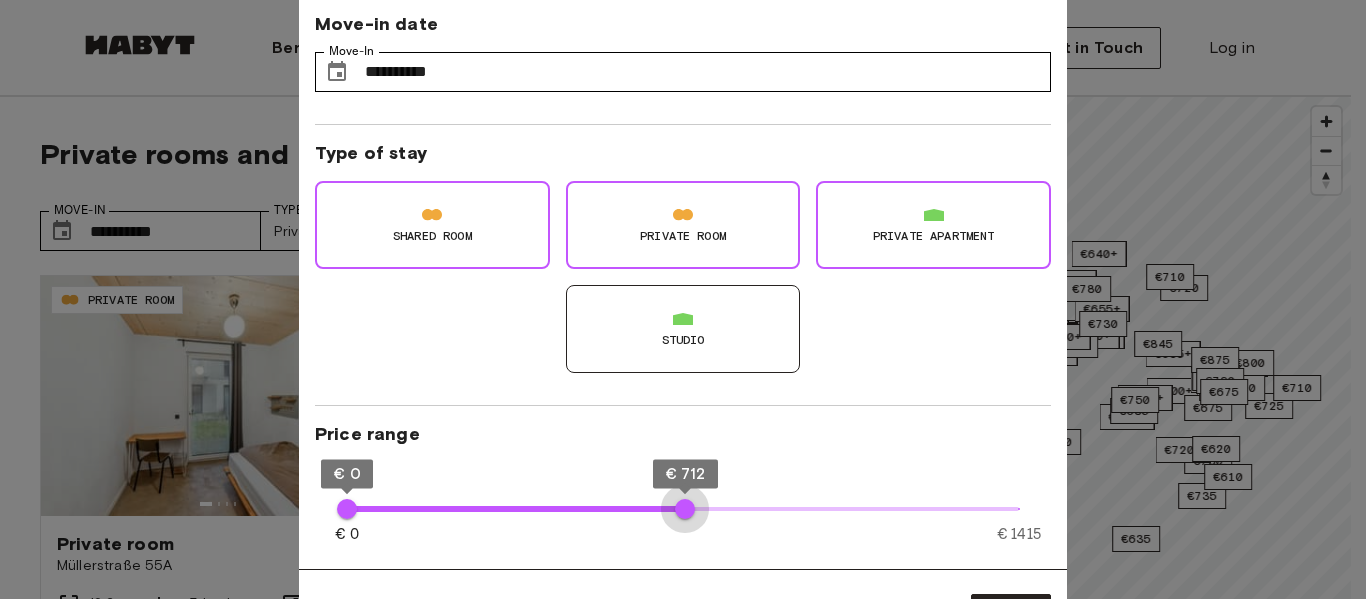click on "€ 0 € 1415 € 0 € 712" at bounding box center (683, 509) 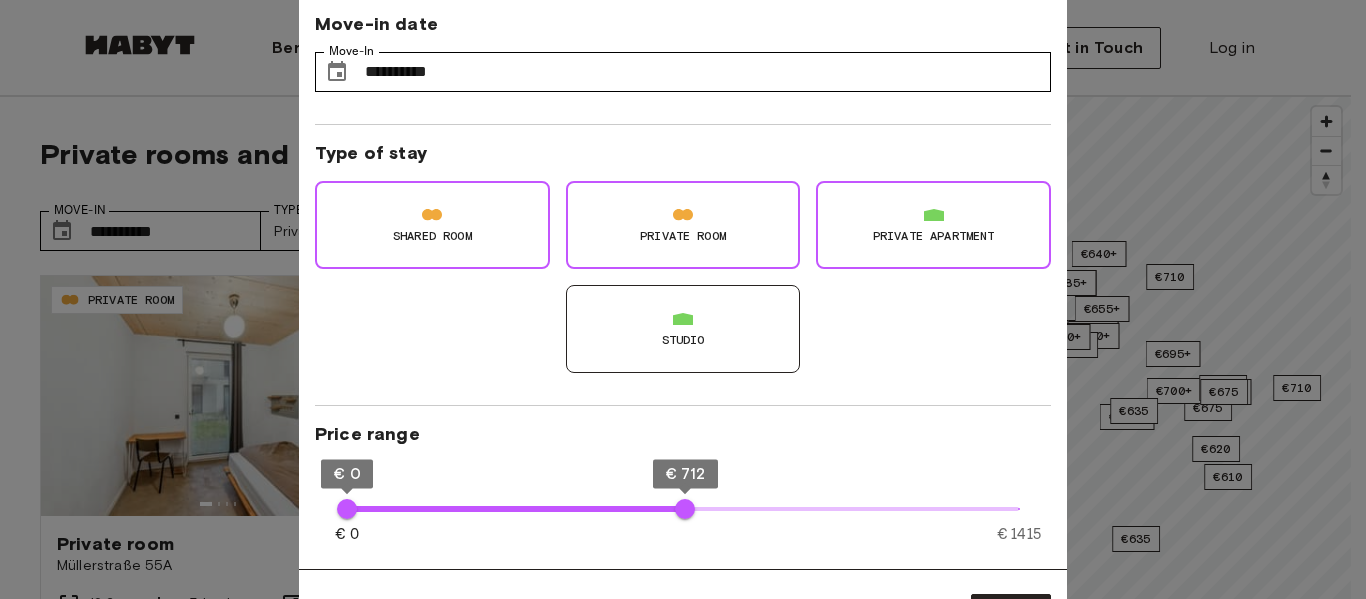 type on "**" 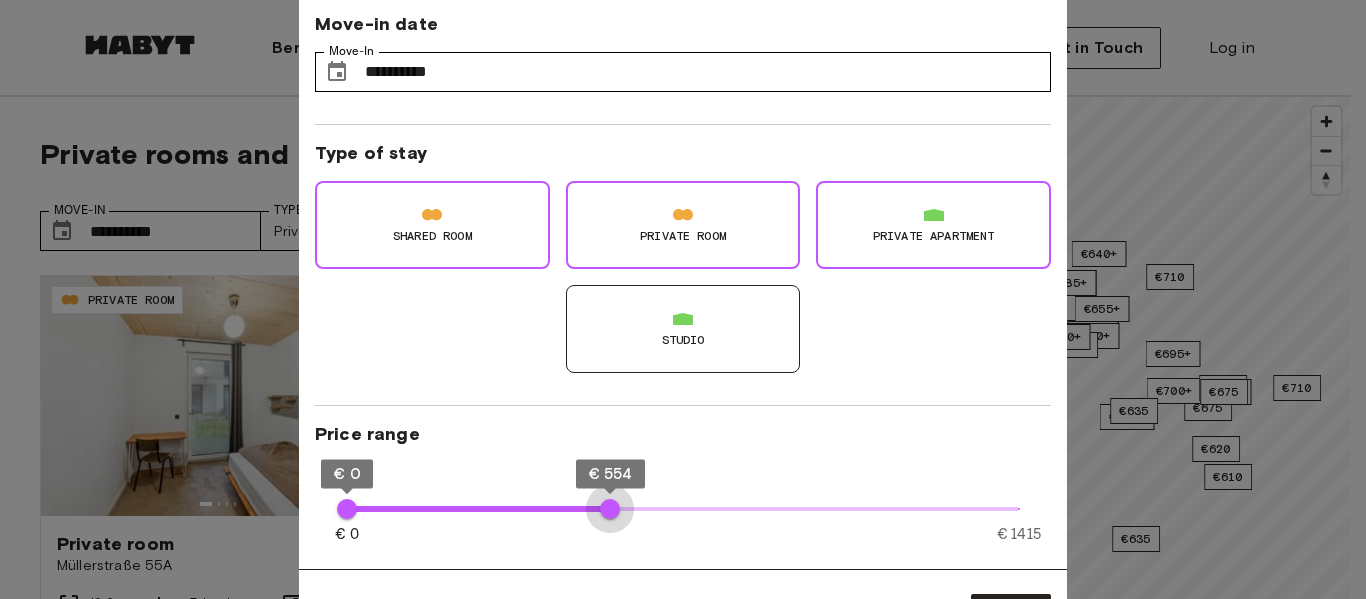 type on "***" 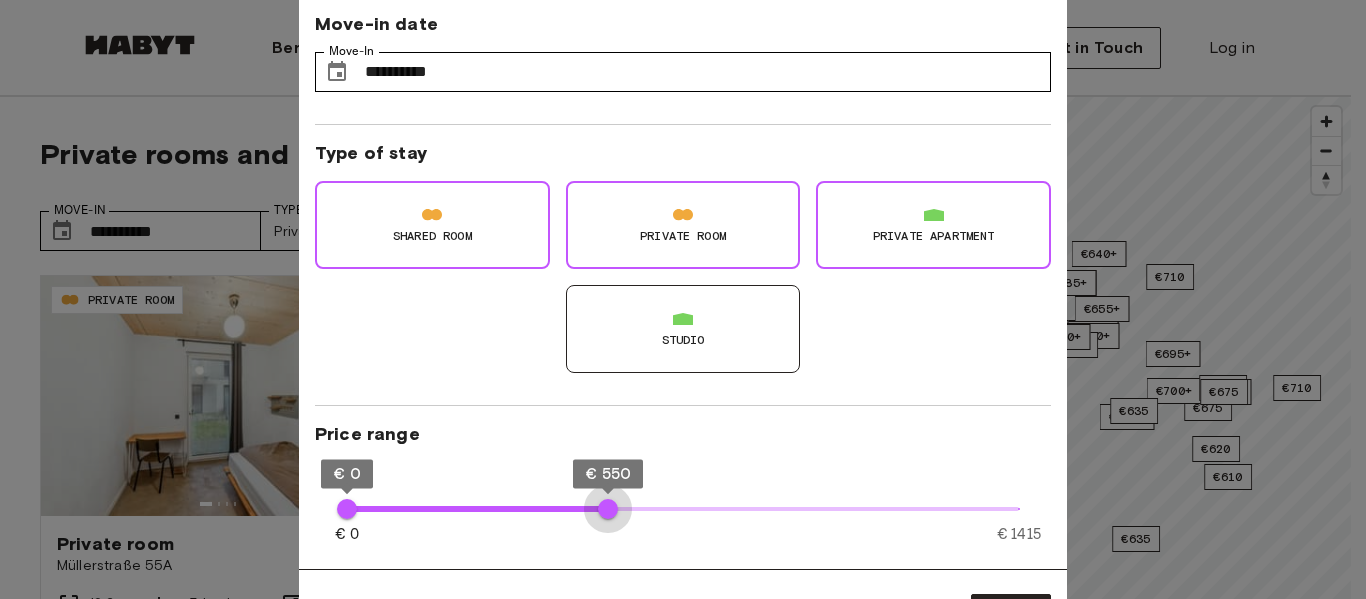 drag, startPoint x: 685, startPoint y: 495, endPoint x: 608, endPoint y: 500, distance: 77.16217 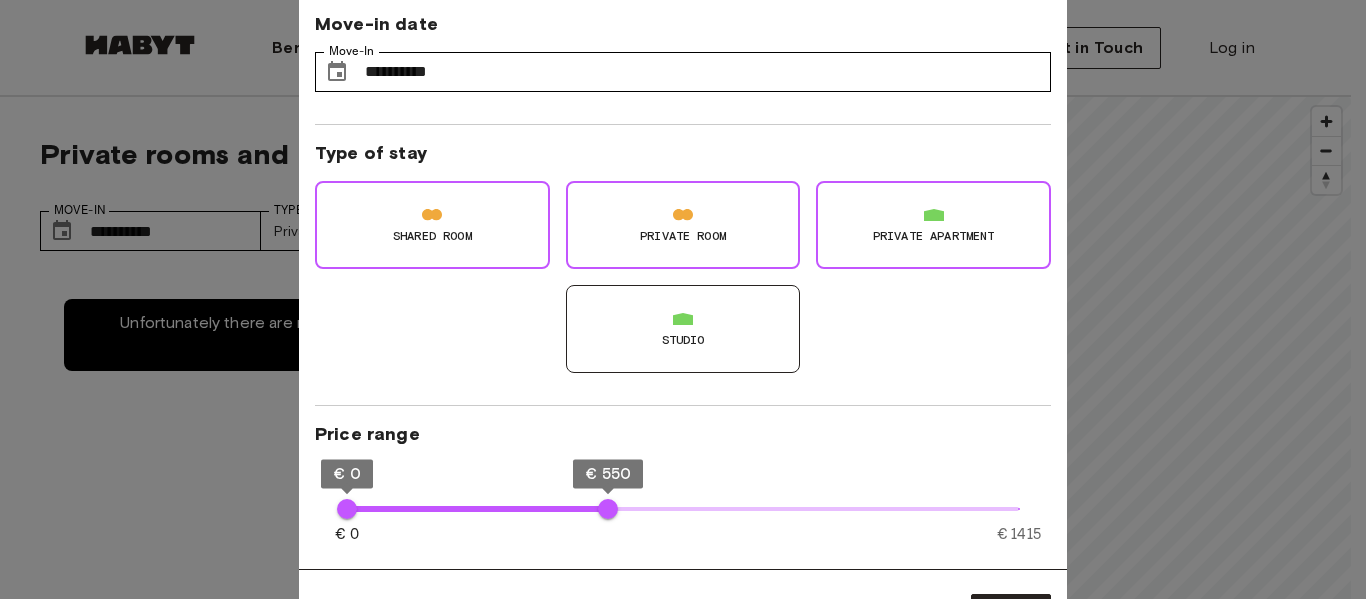 type on "**" 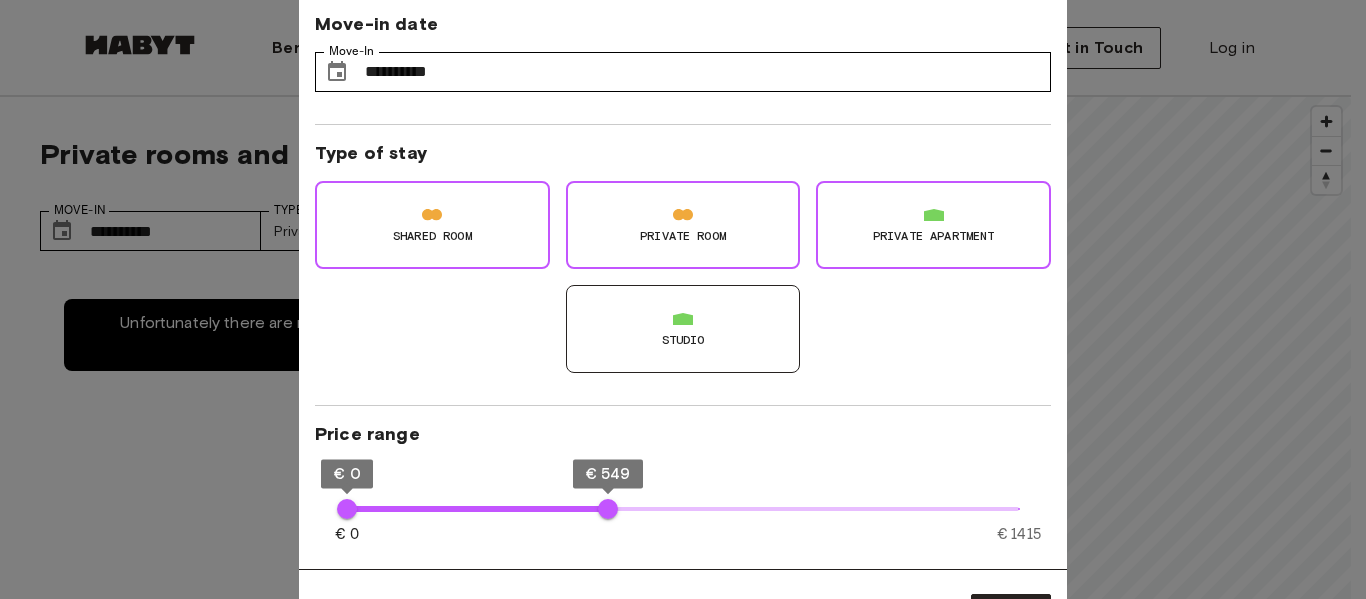 type on "***" 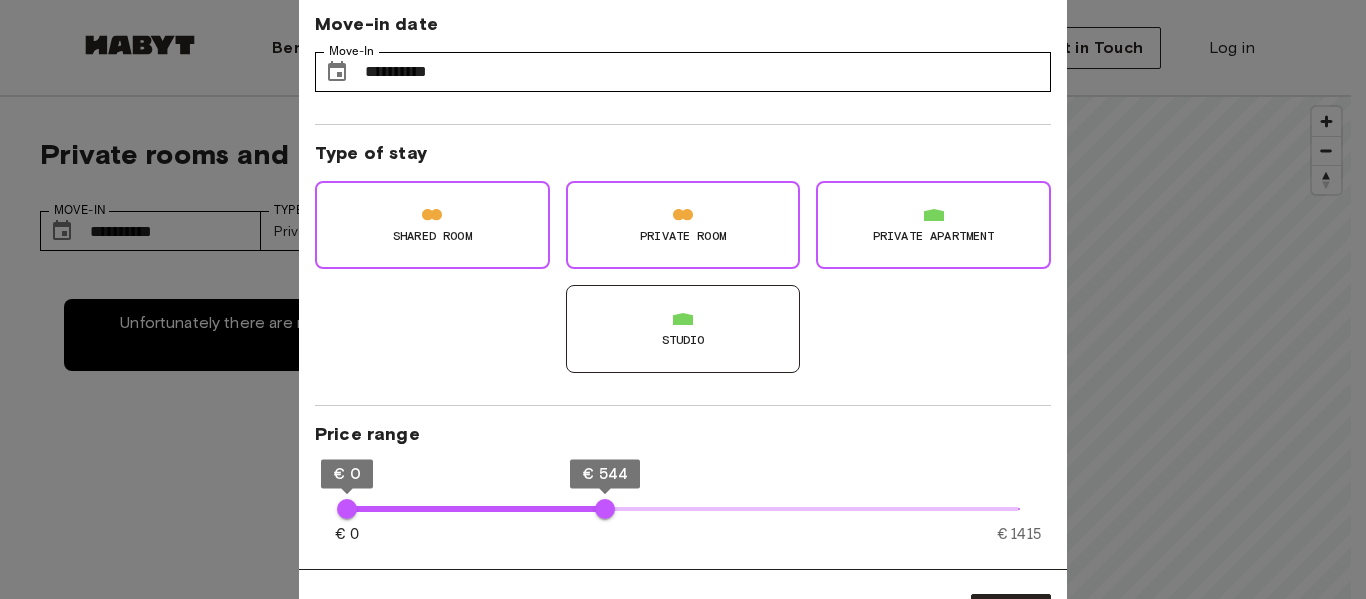 type on "***" 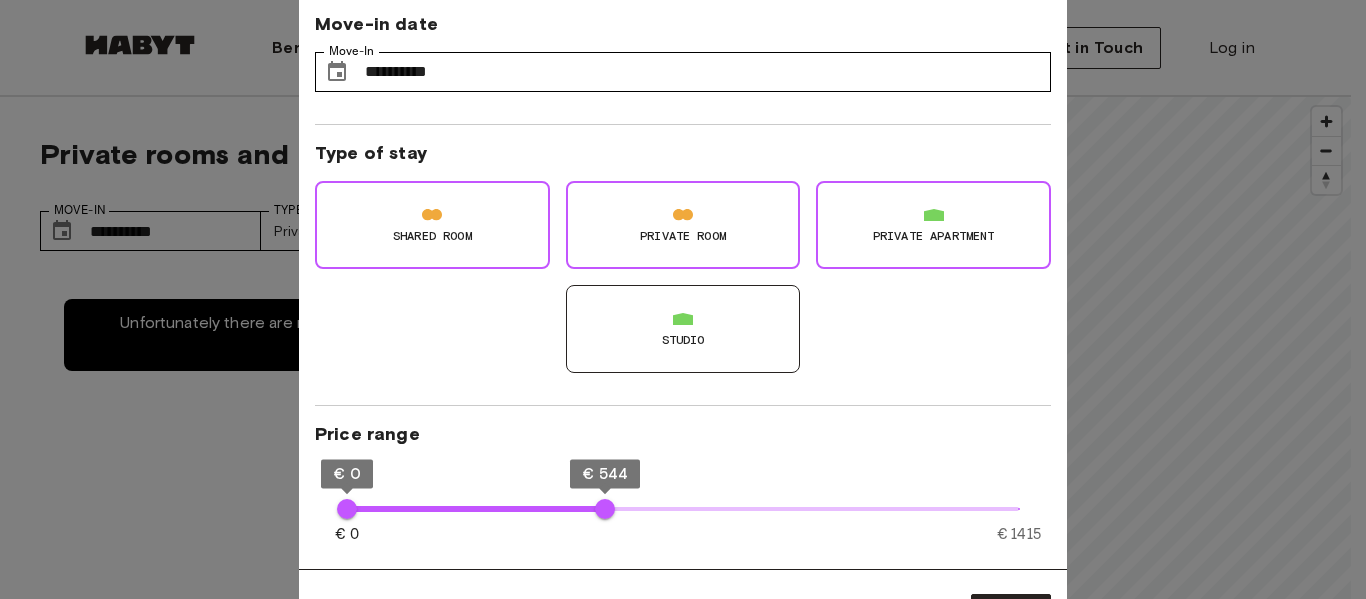 type on "****" 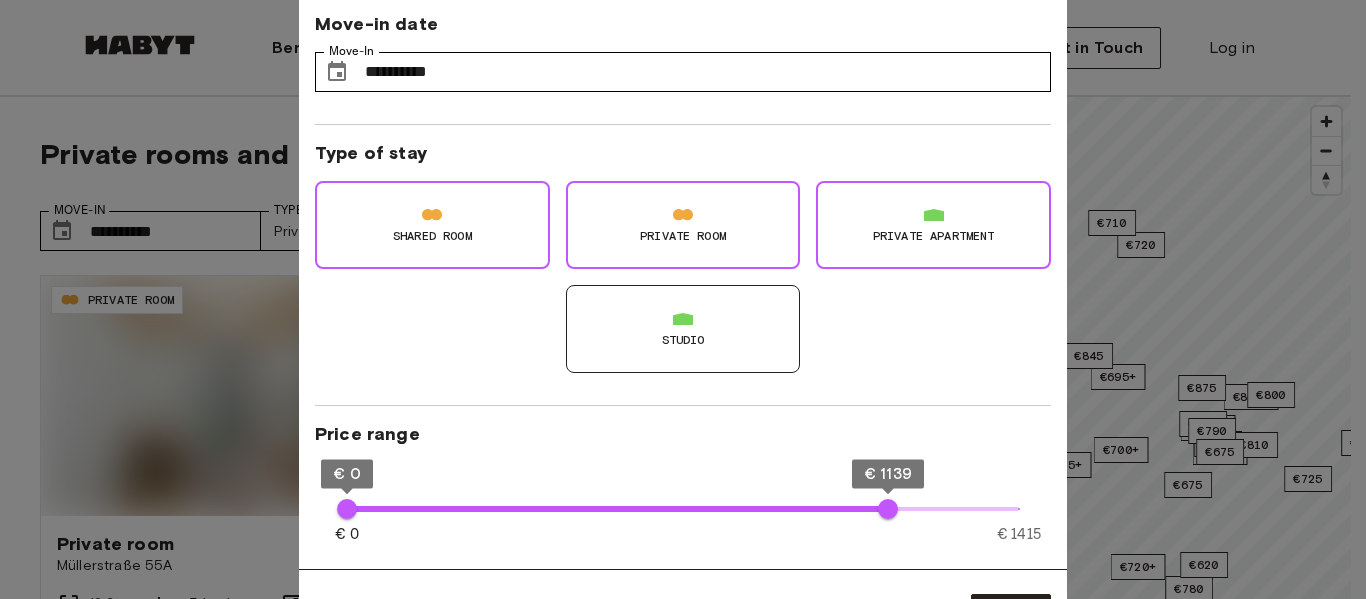 type on "****" 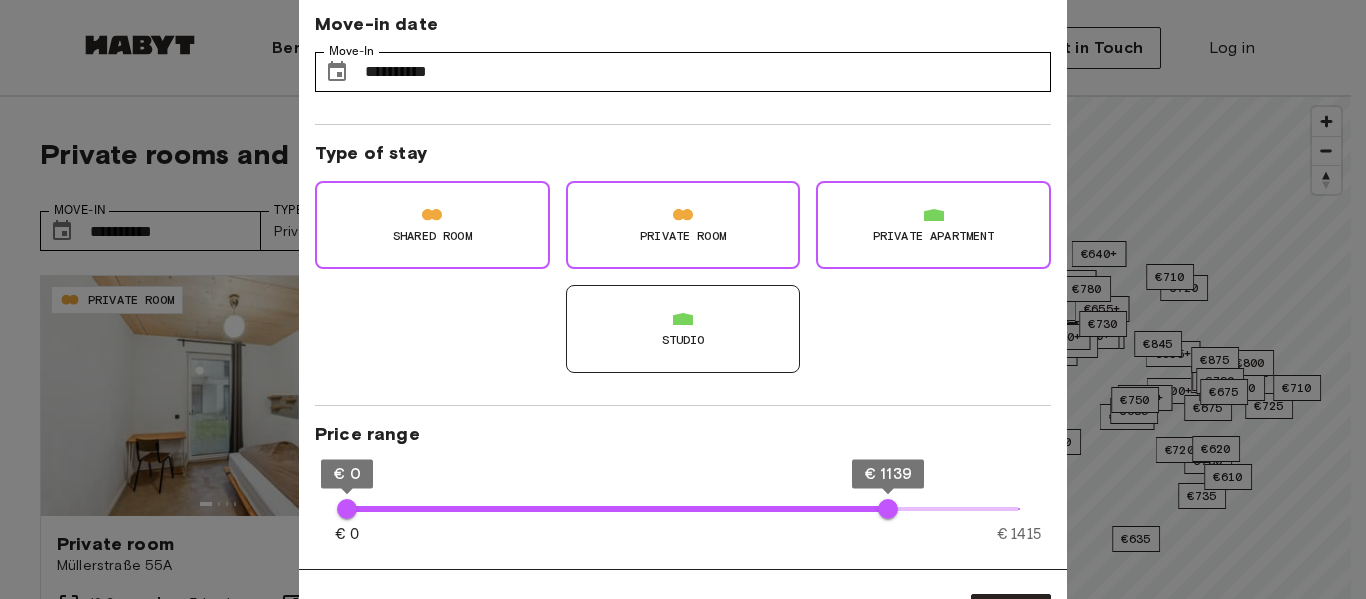 type on "**" 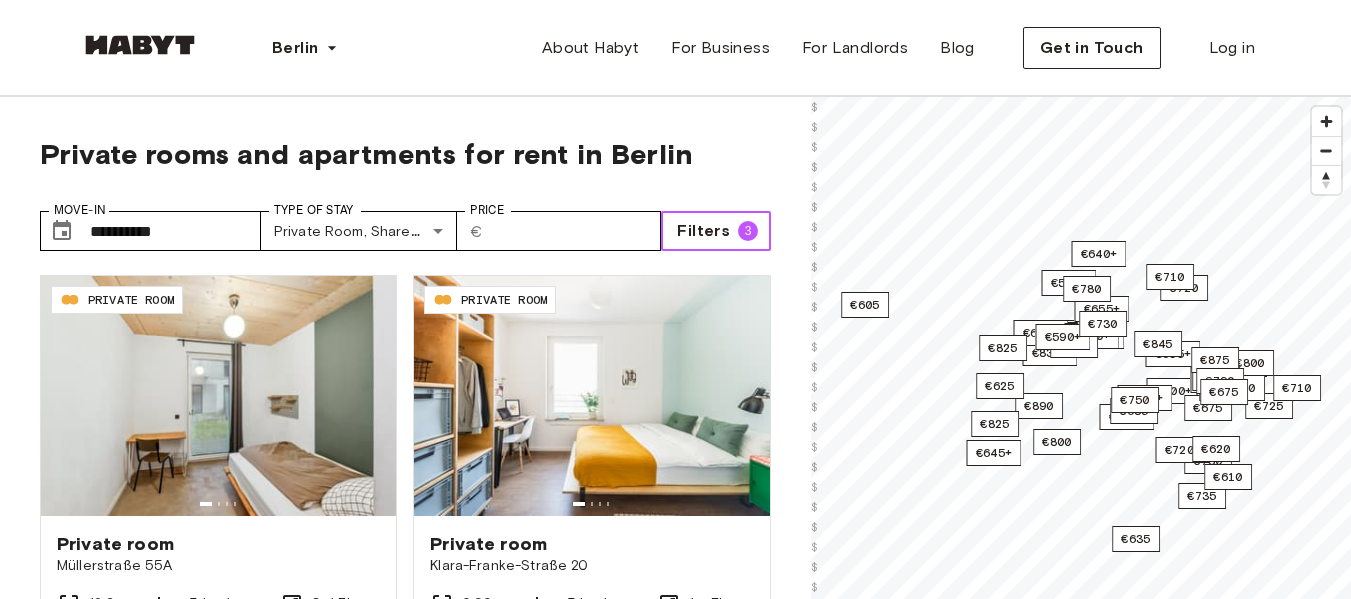 type 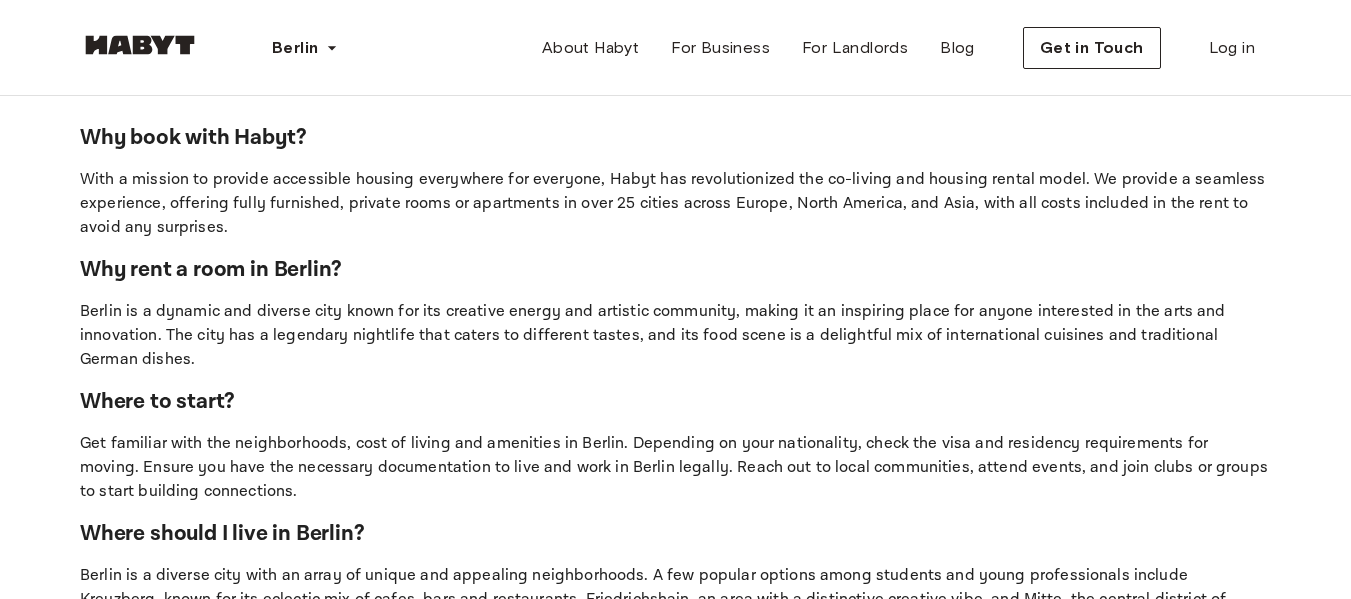 scroll, scrollTop: 1360, scrollLeft: 0, axis: vertical 